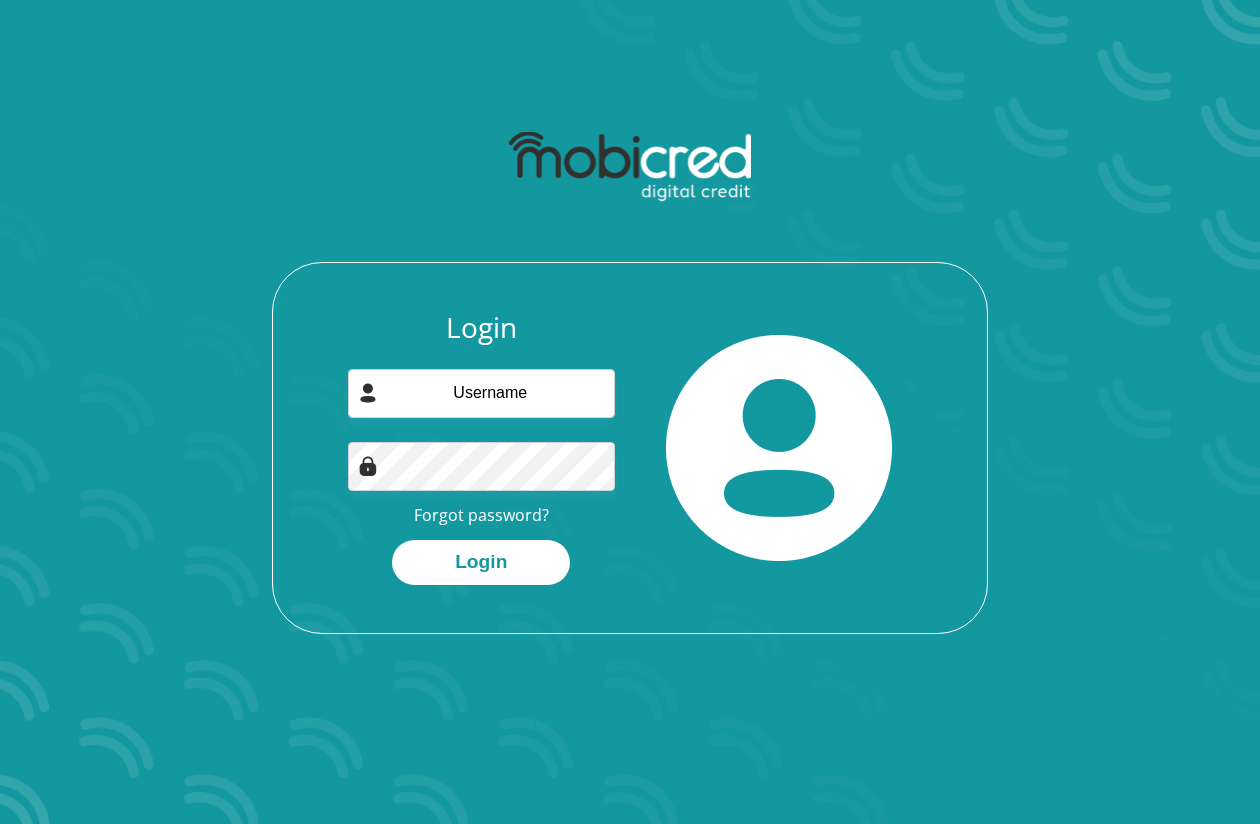 scroll, scrollTop: 0, scrollLeft: 0, axis: both 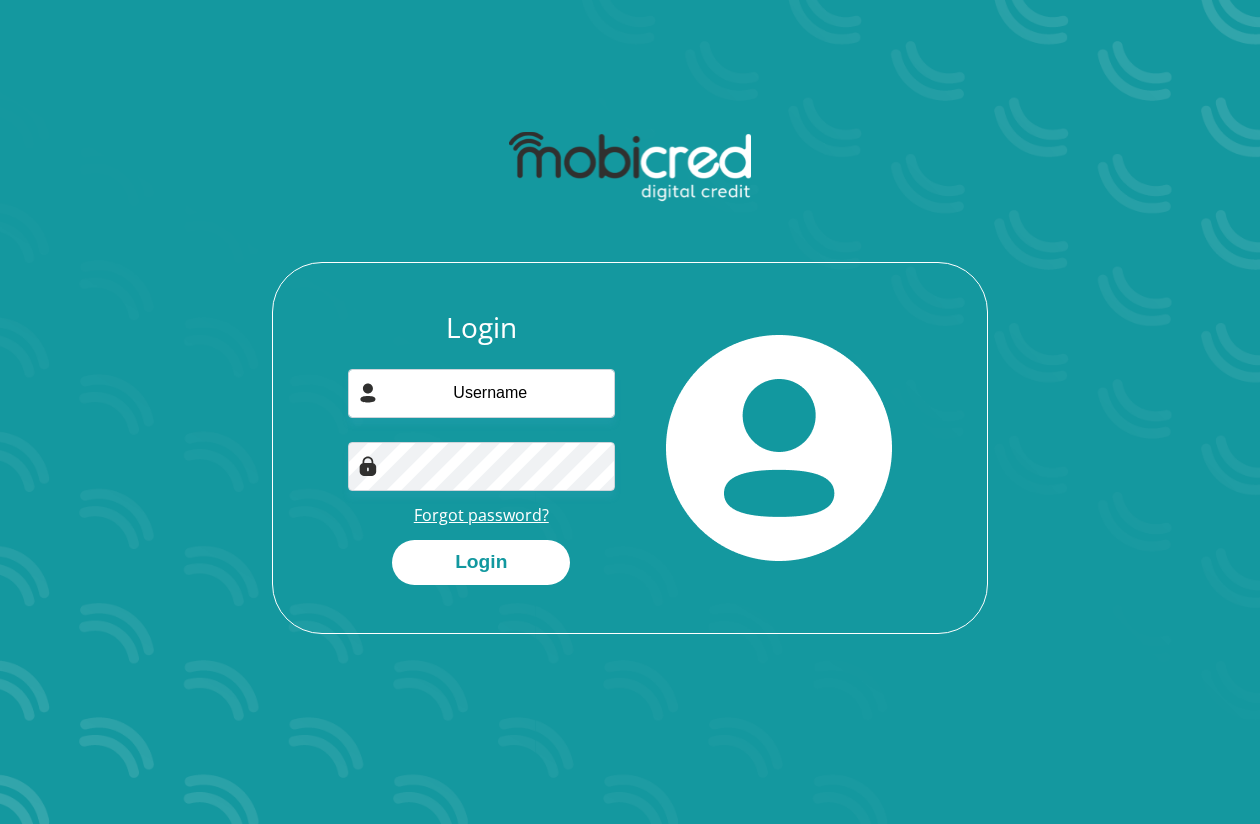 click on "Forgot password?" at bounding box center [481, 515] 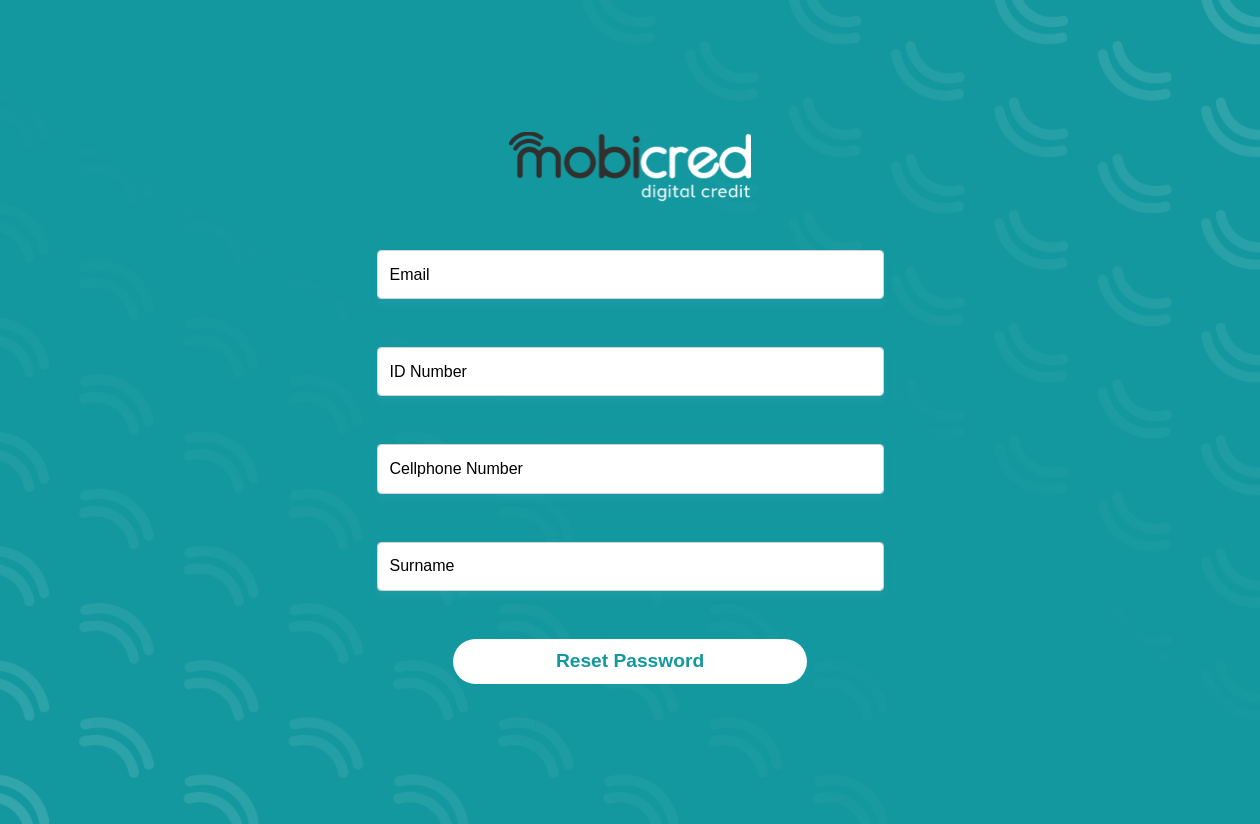 scroll, scrollTop: 0, scrollLeft: 0, axis: both 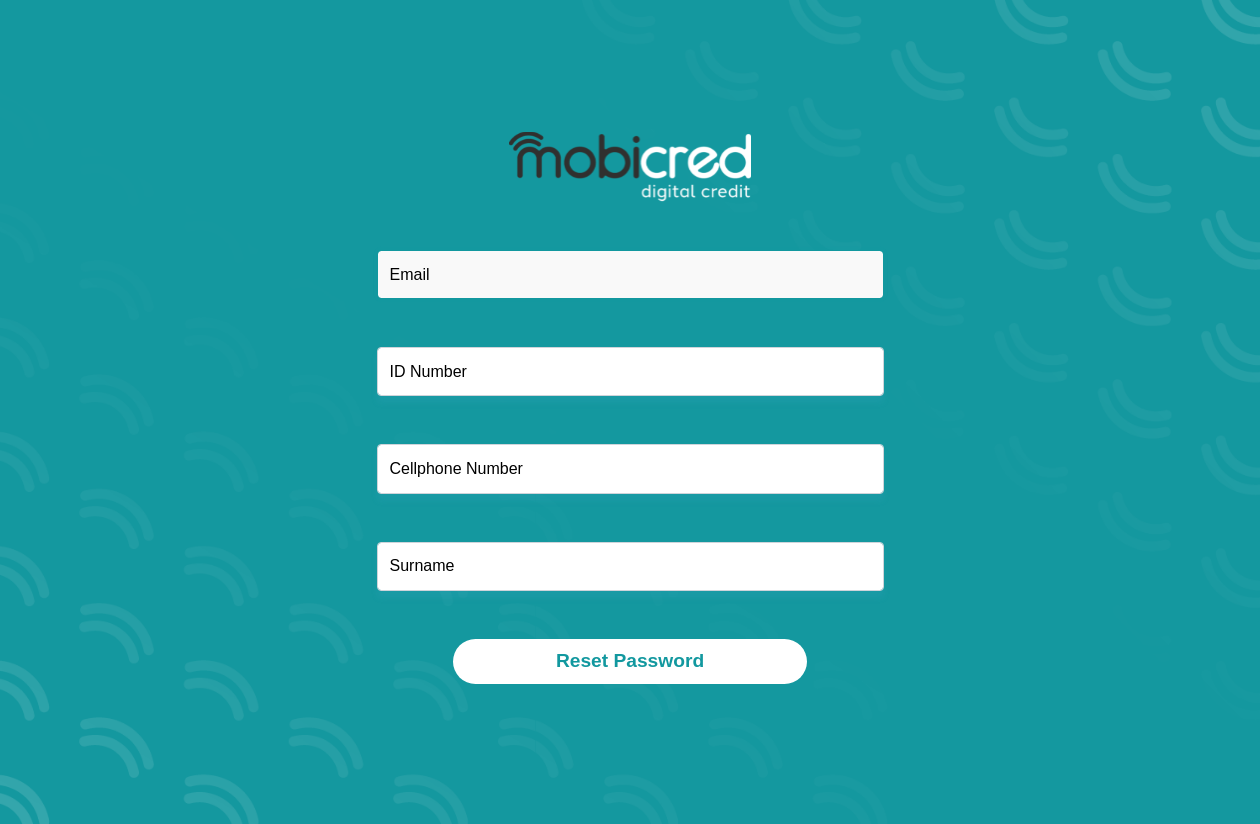 click at bounding box center [630, 274] 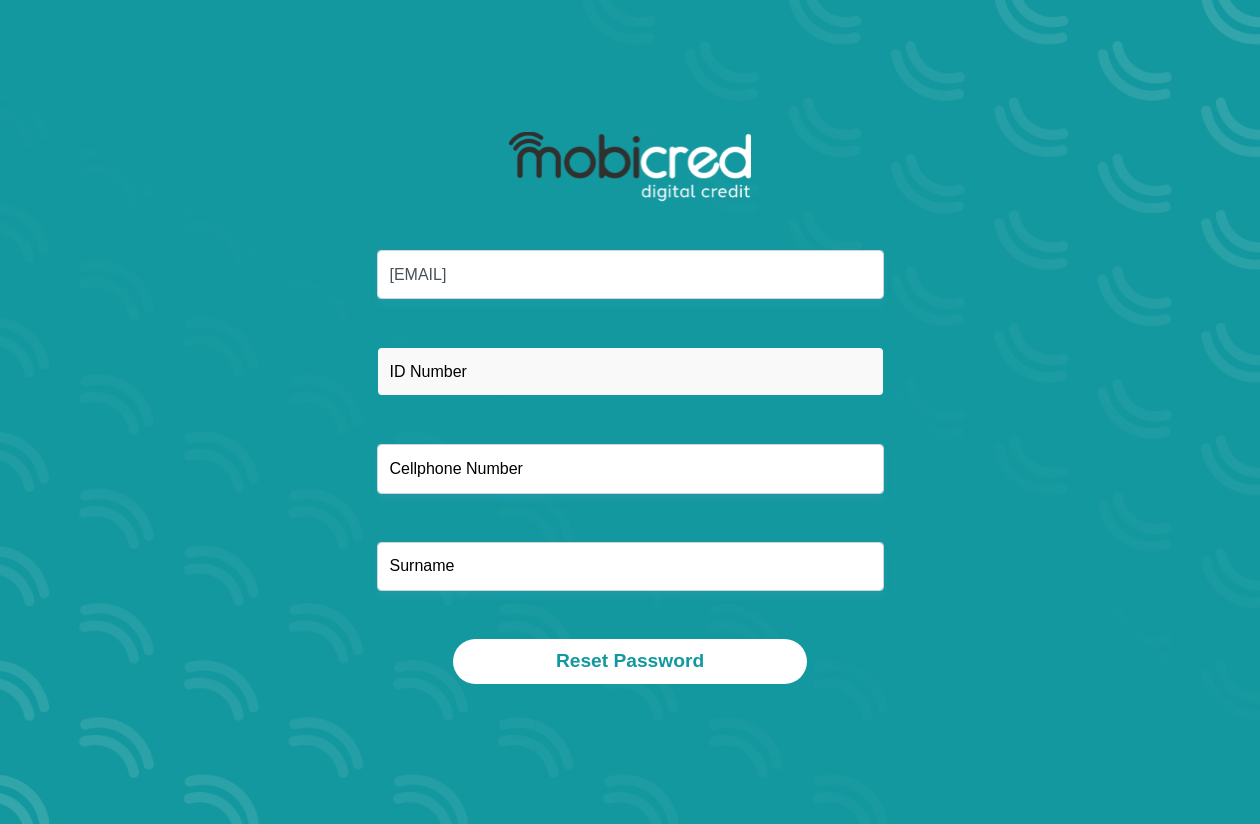 click at bounding box center [630, 371] 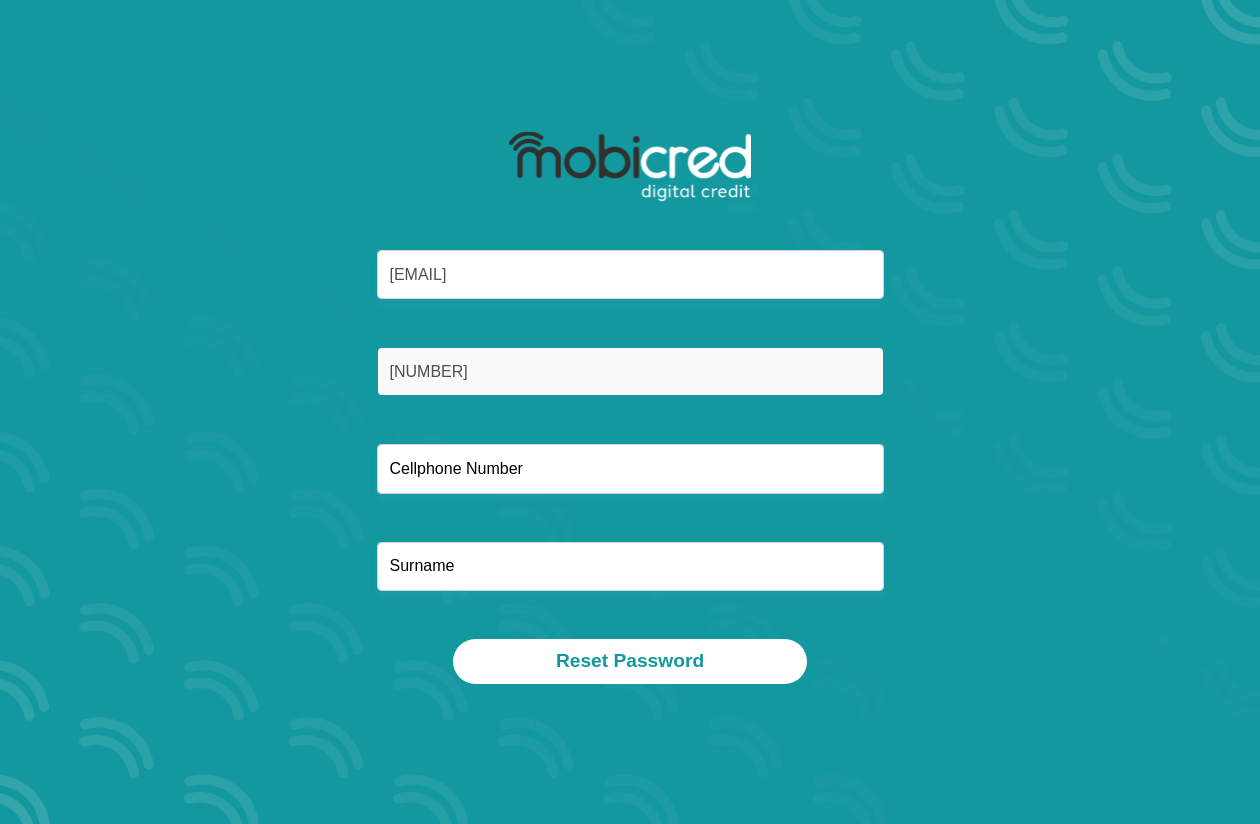 type on "9903155357086" 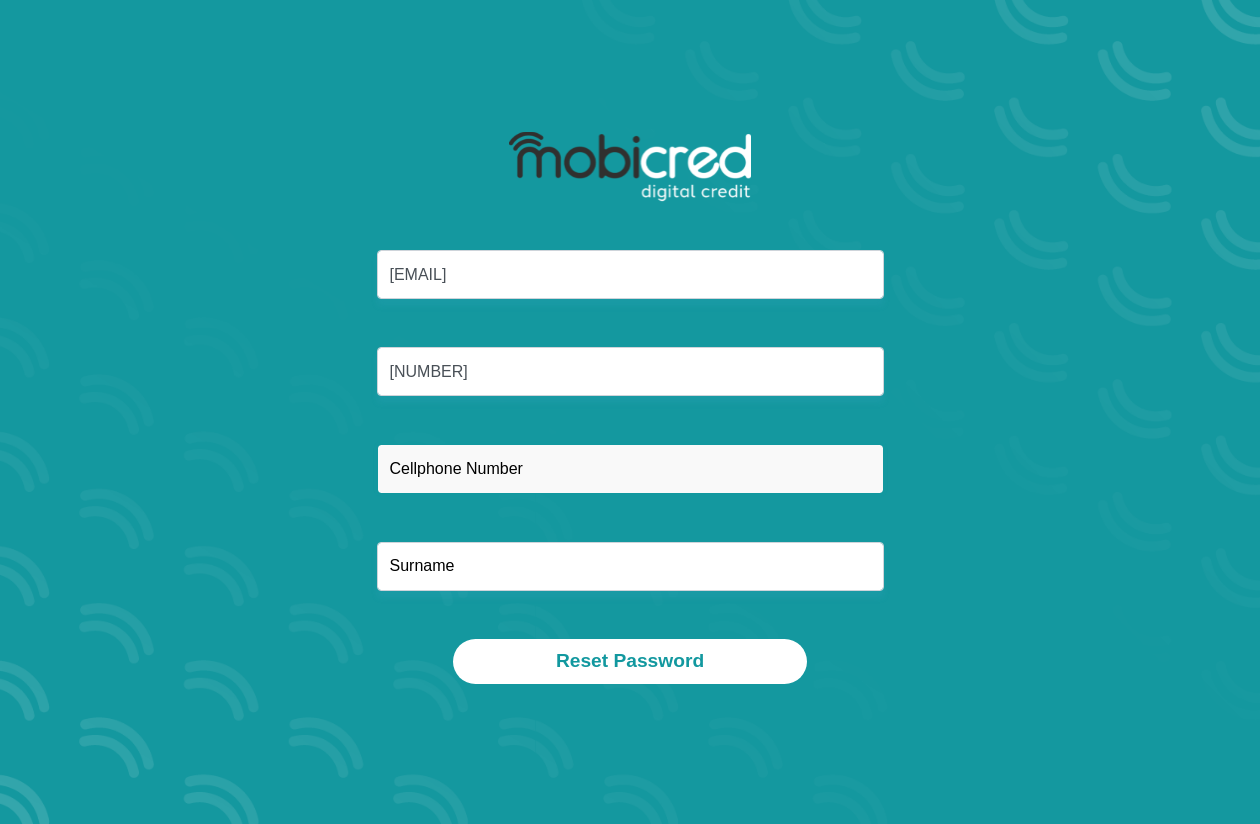 click at bounding box center [630, 468] 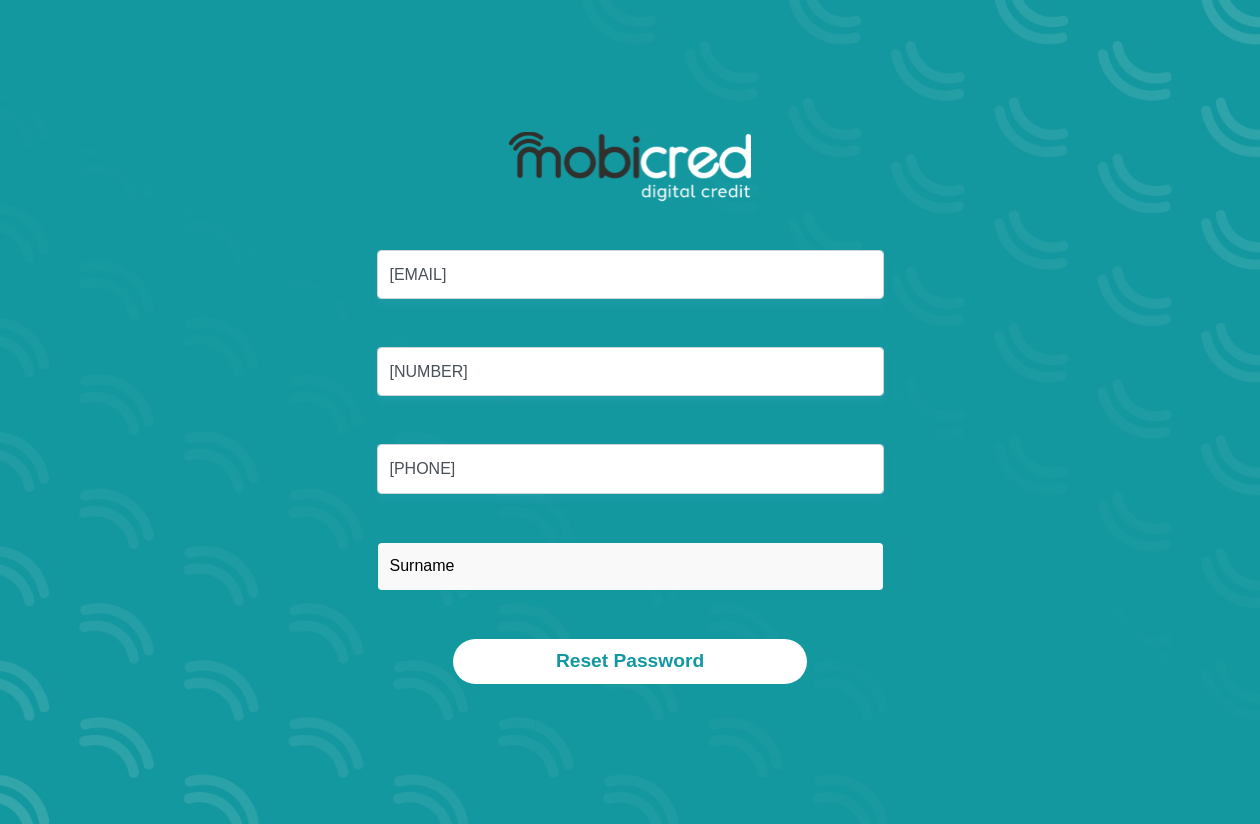 click at bounding box center [630, 566] 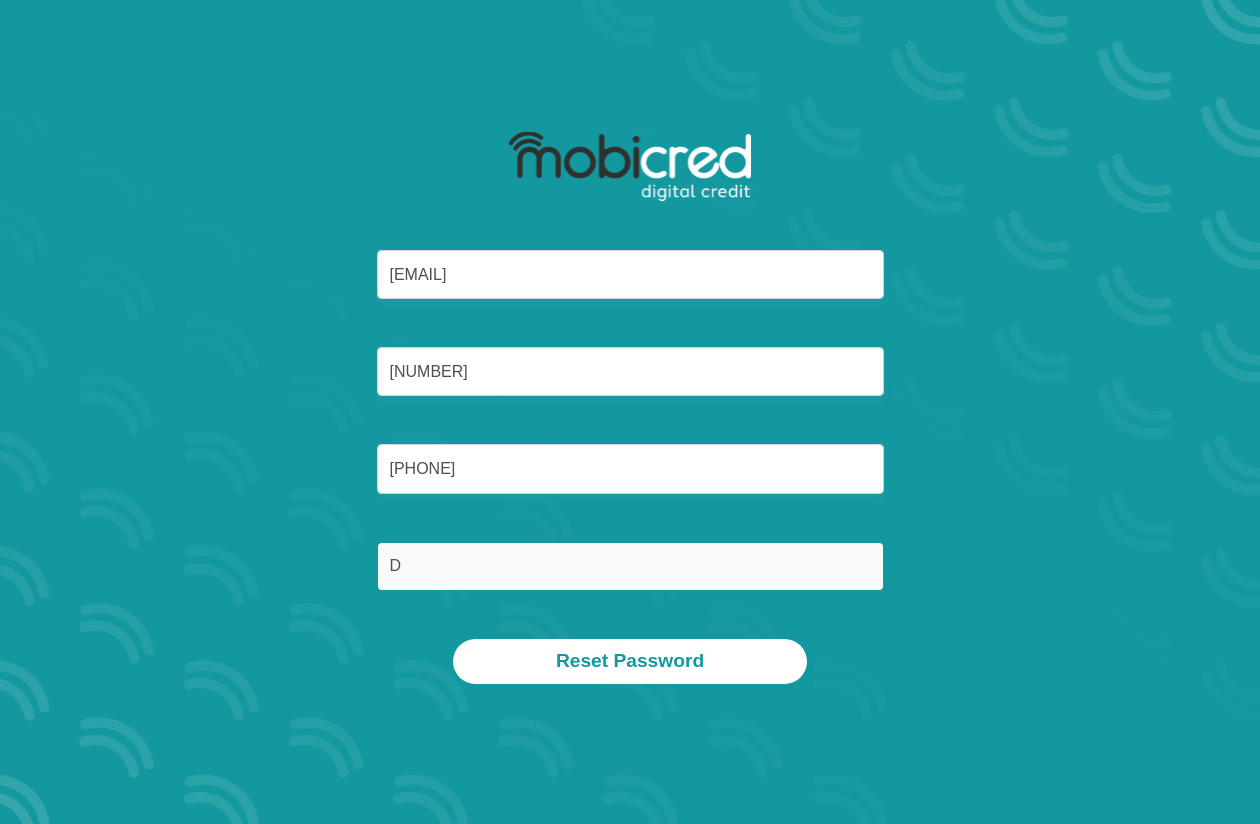 type on "Dingaan" 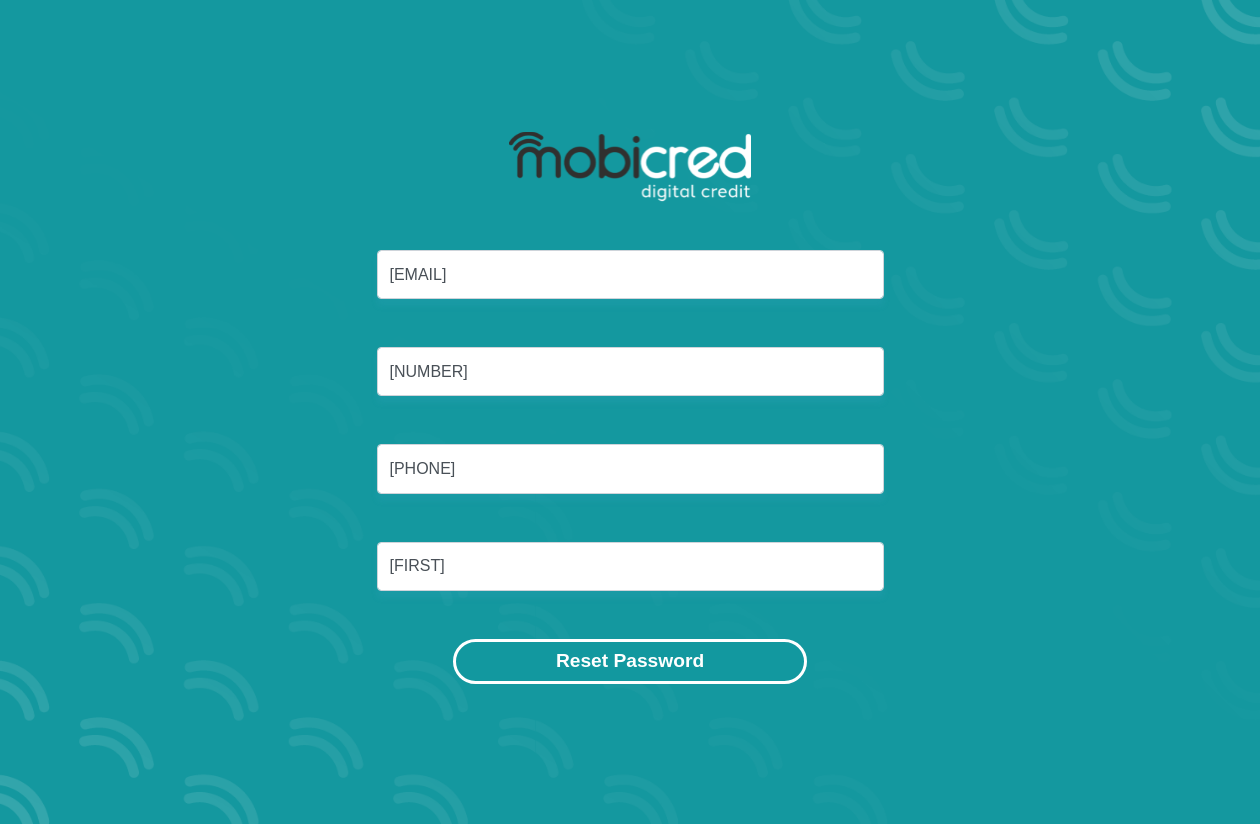 click on "Reset Password" at bounding box center [630, 661] 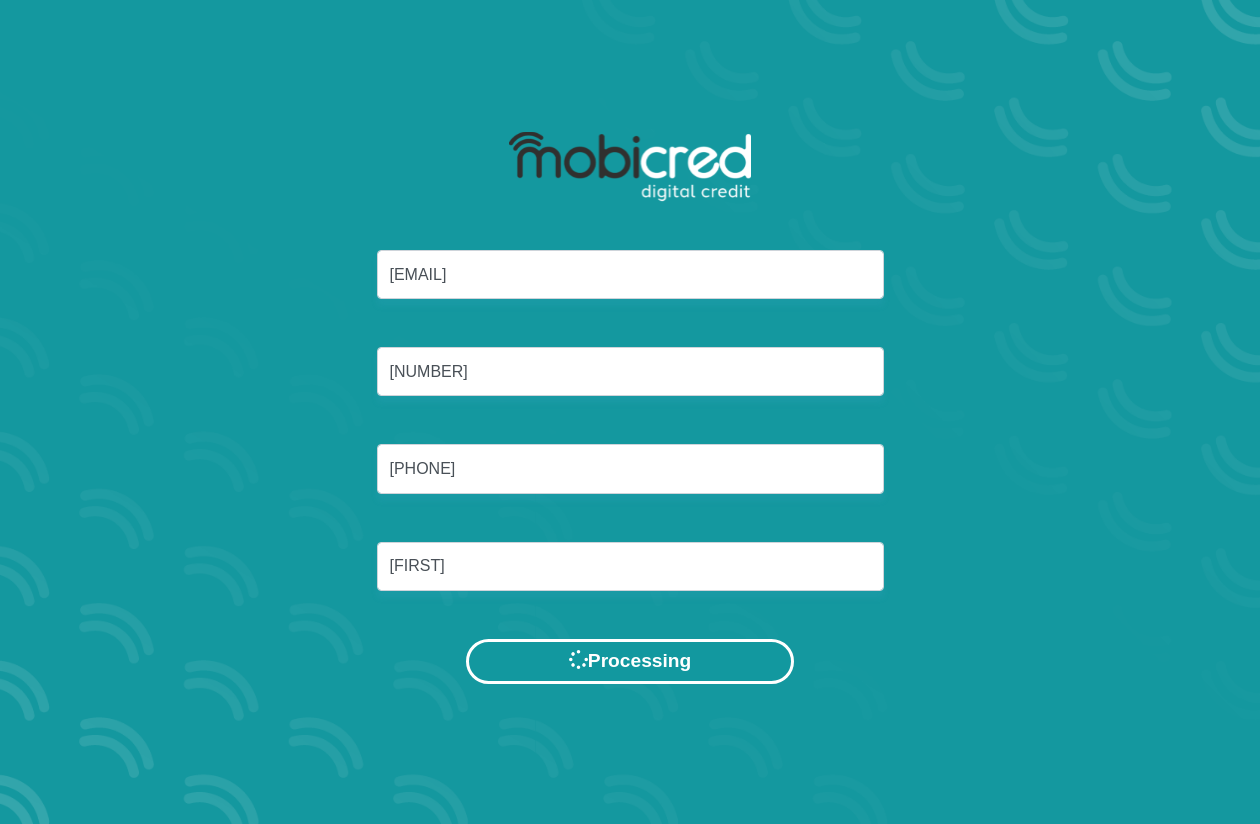 scroll, scrollTop: 0, scrollLeft: 0, axis: both 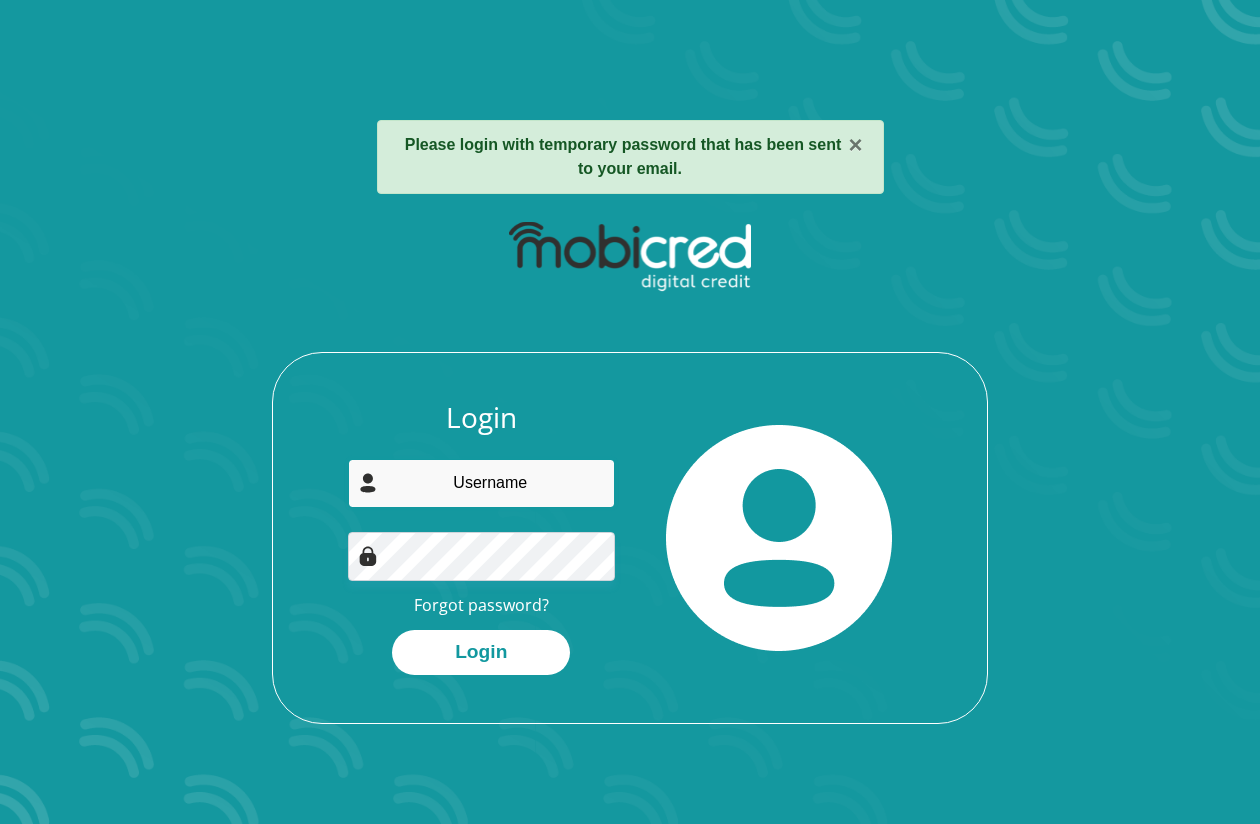click at bounding box center (482, 483) 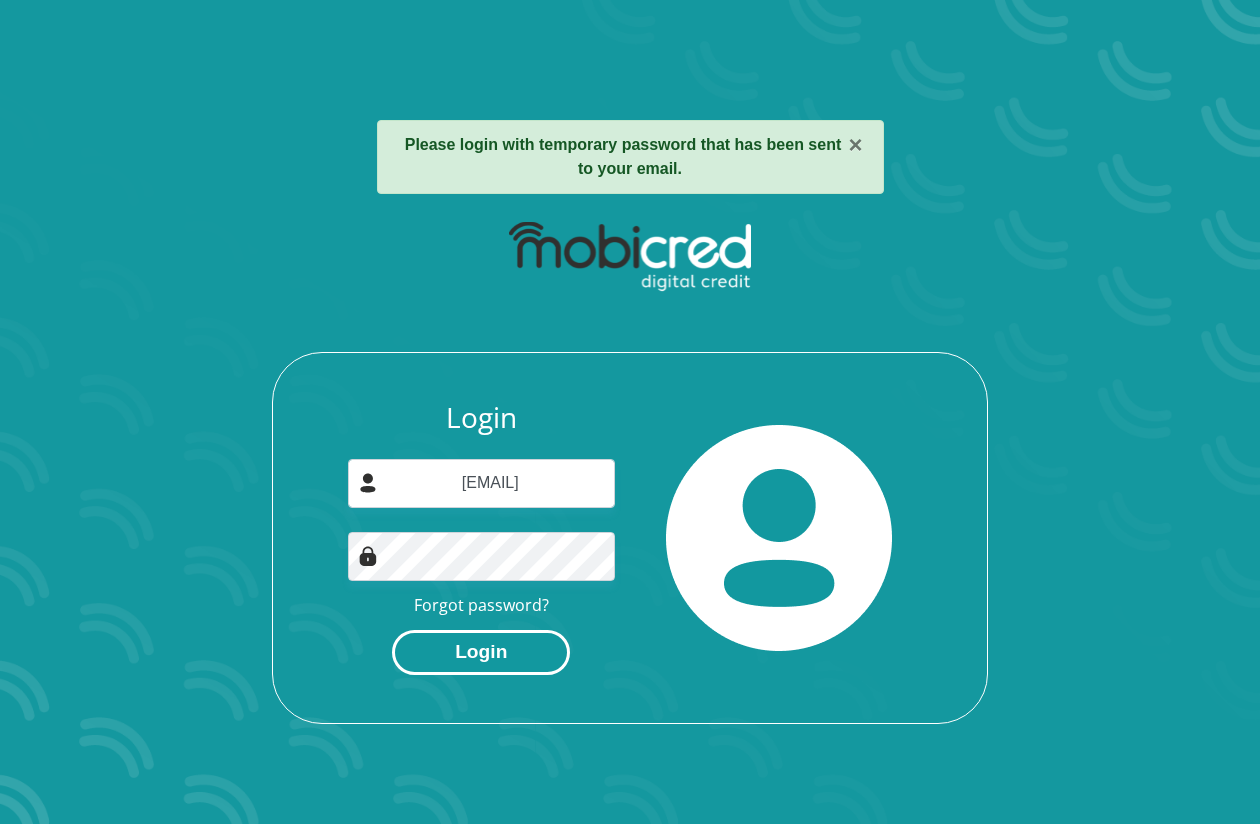 click on "Login" at bounding box center [481, 652] 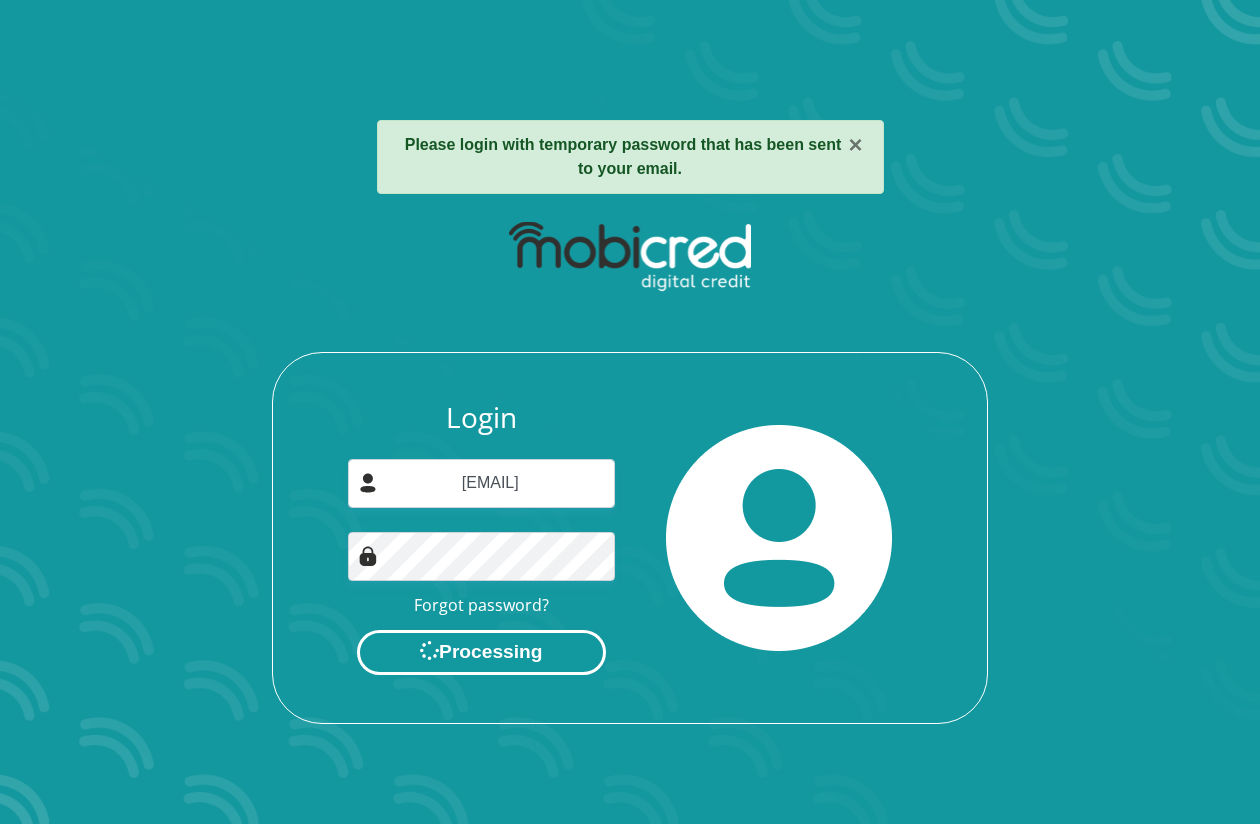 scroll, scrollTop: 0, scrollLeft: 0, axis: both 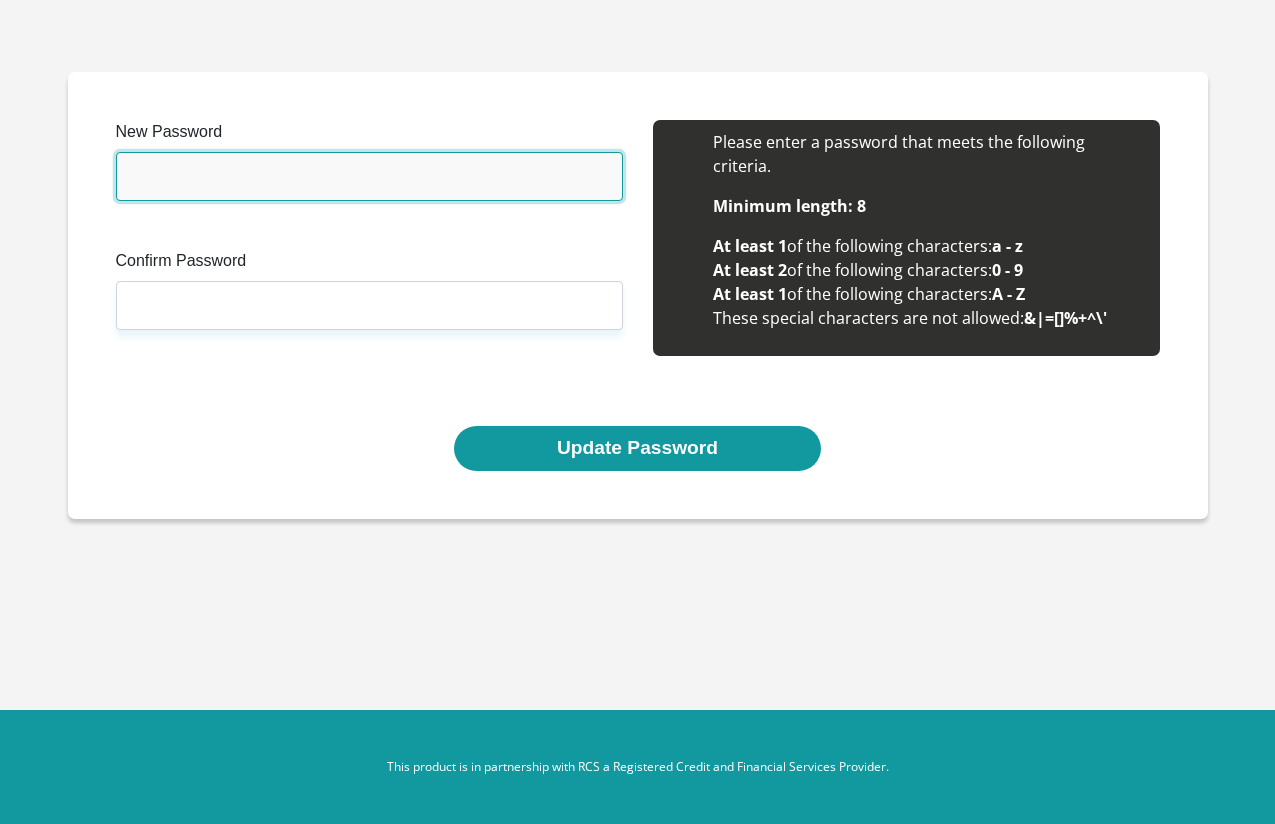 click on "New Password" at bounding box center (369, 176) 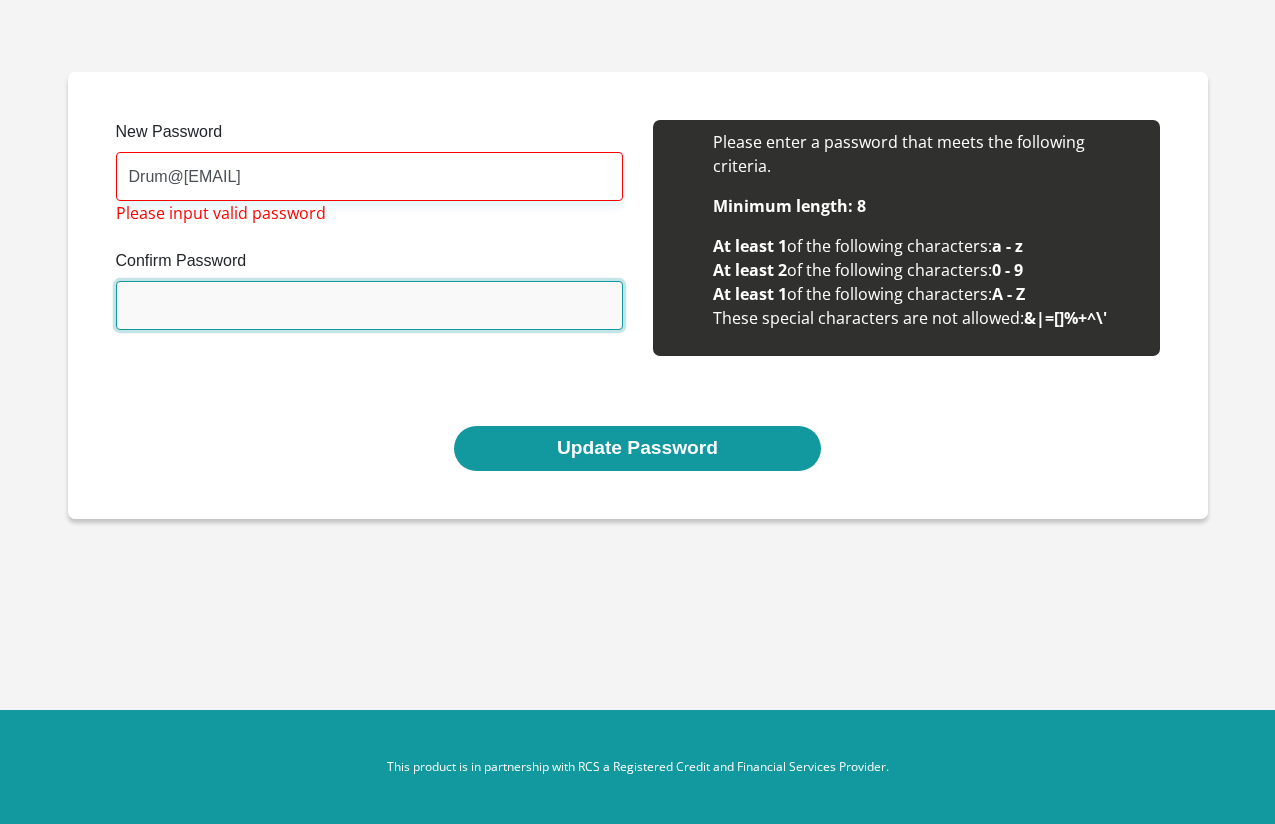 click on "Confirm Password" at bounding box center (369, 305) 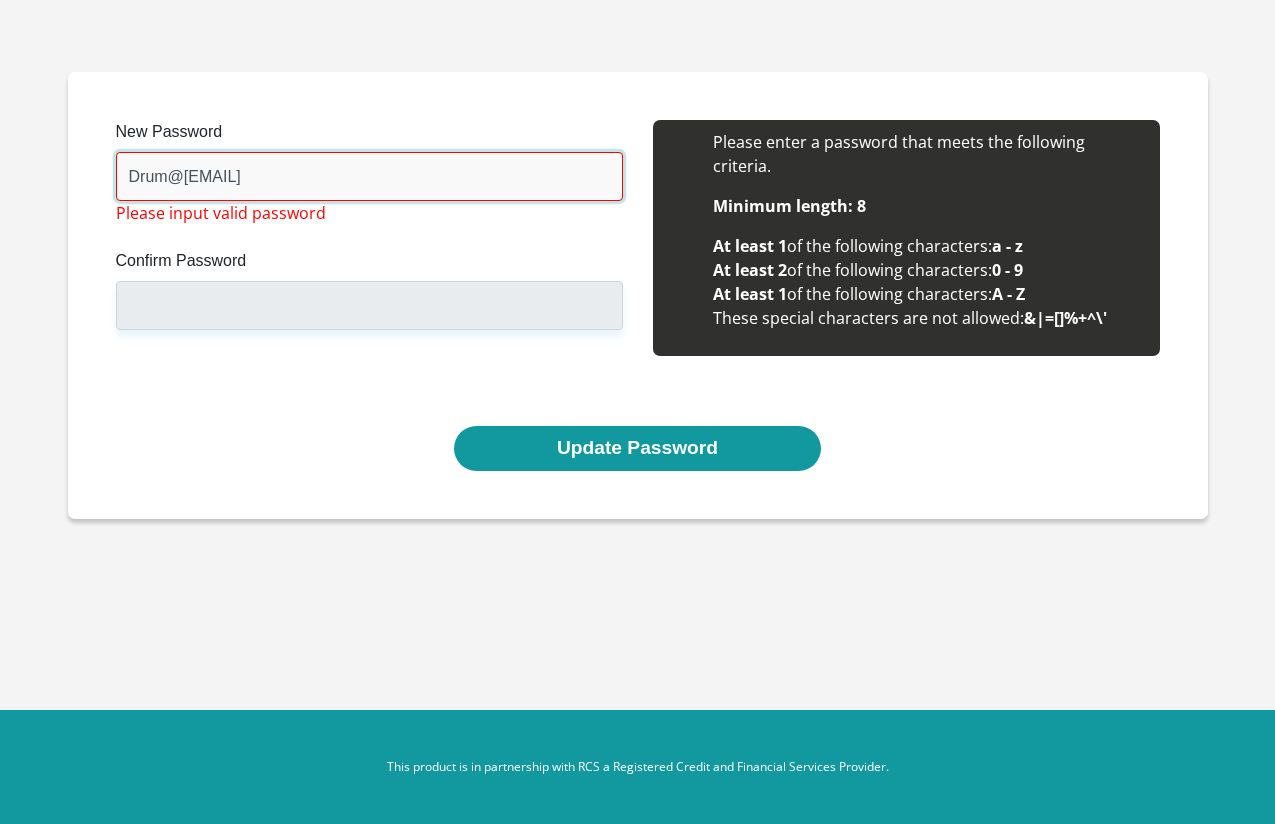 drag, startPoint x: 248, startPoint y: 171, endPoint x: 129, endPoint y: 185, distance: 119.8207 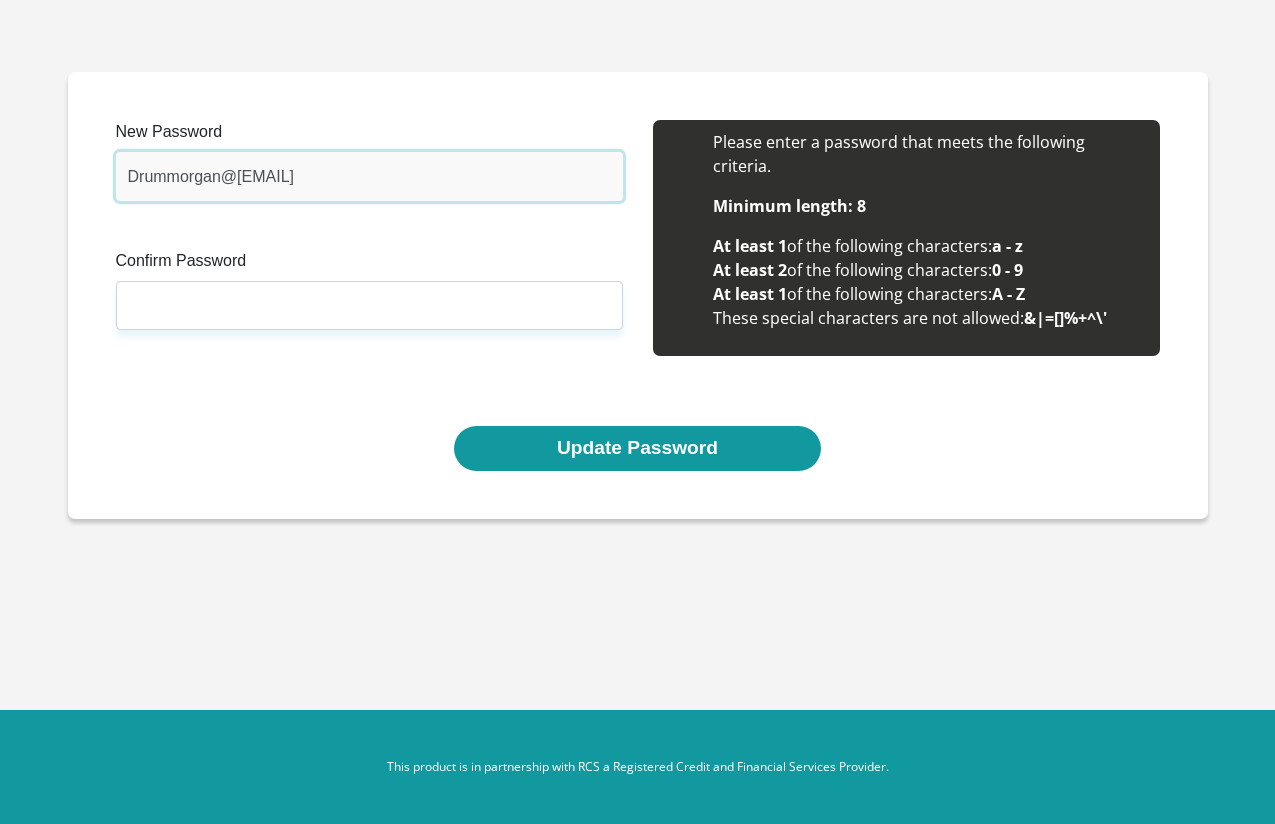 type on "Drummorgan@[EMAIL]" 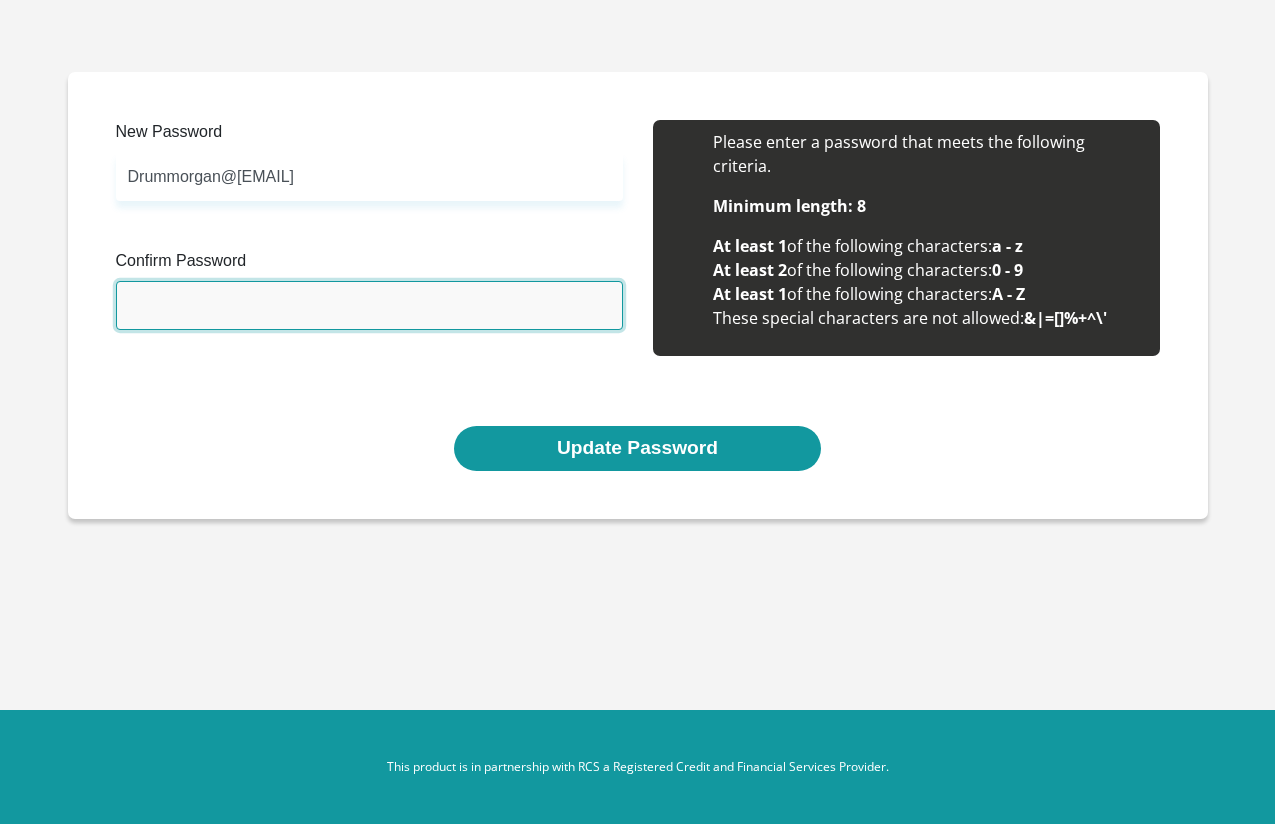 click on "Confirm Password" at bounding box center [369, 305] 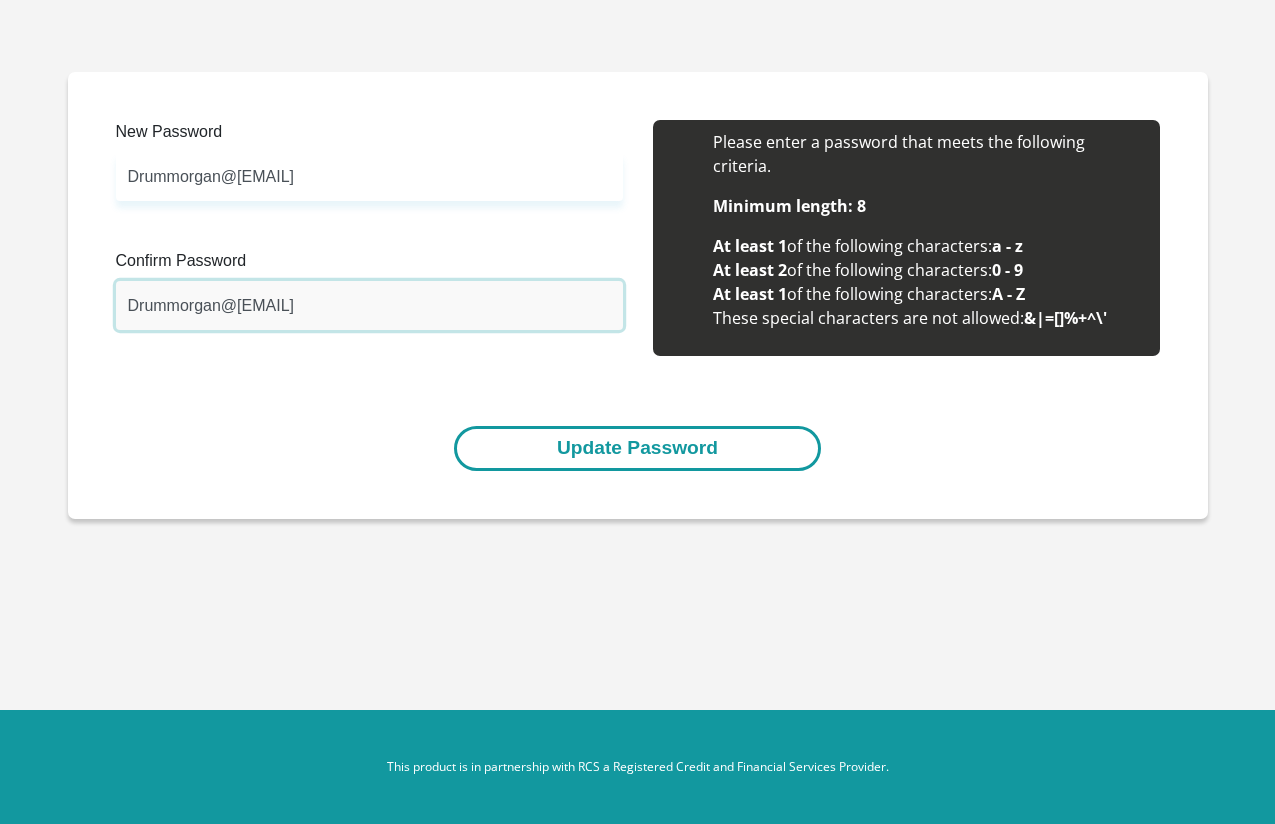 type on "Drummorgan@[EMAIL]" 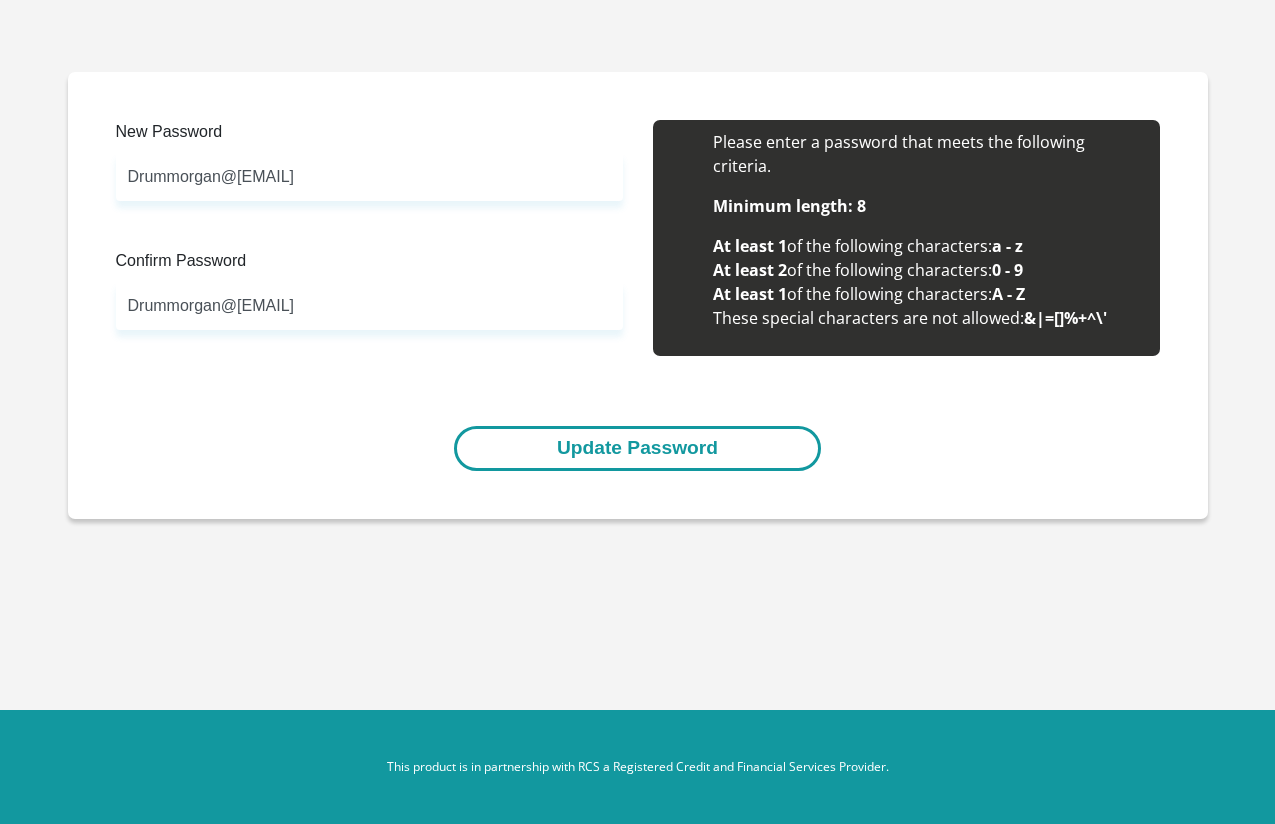 click on "Update Password" at bounding box center (637, 448) 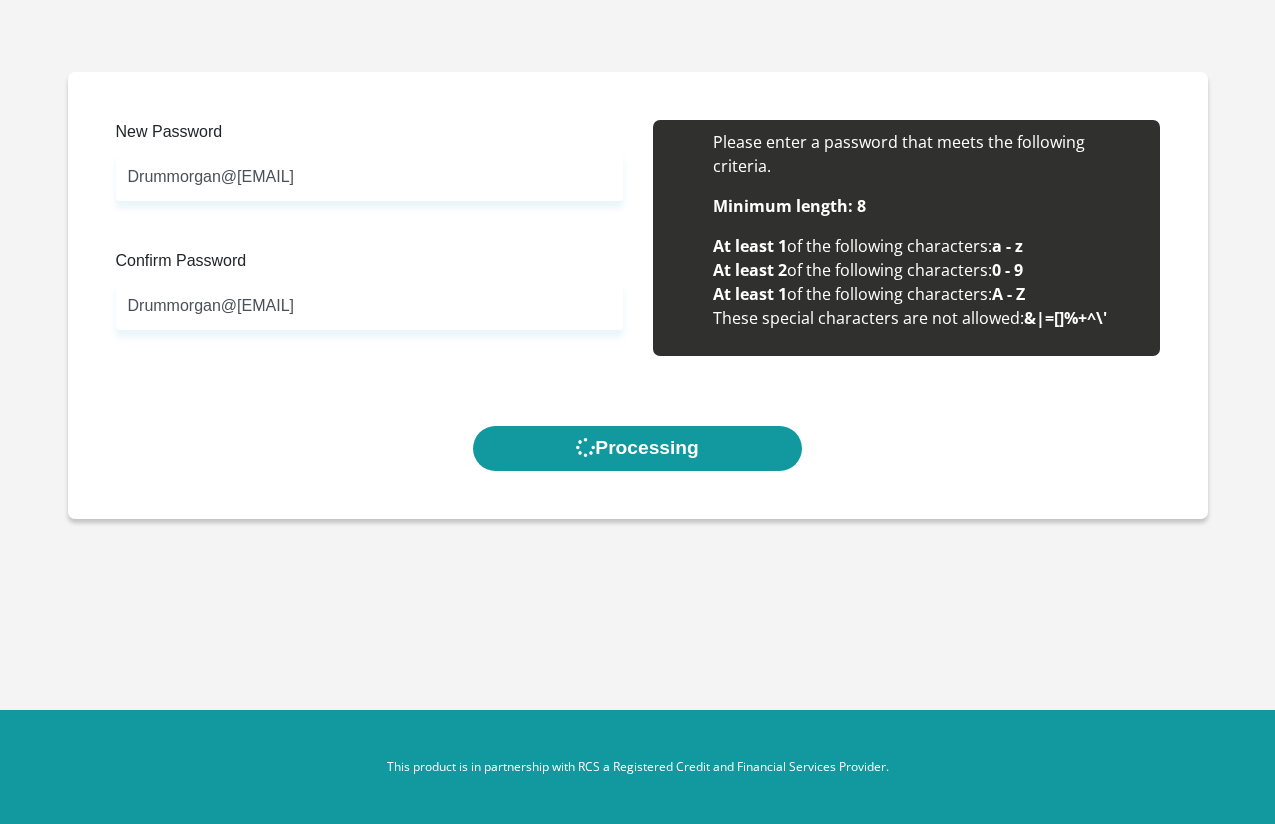 scroll, scrollTop: 0, scrollLeft: 0, axis: both 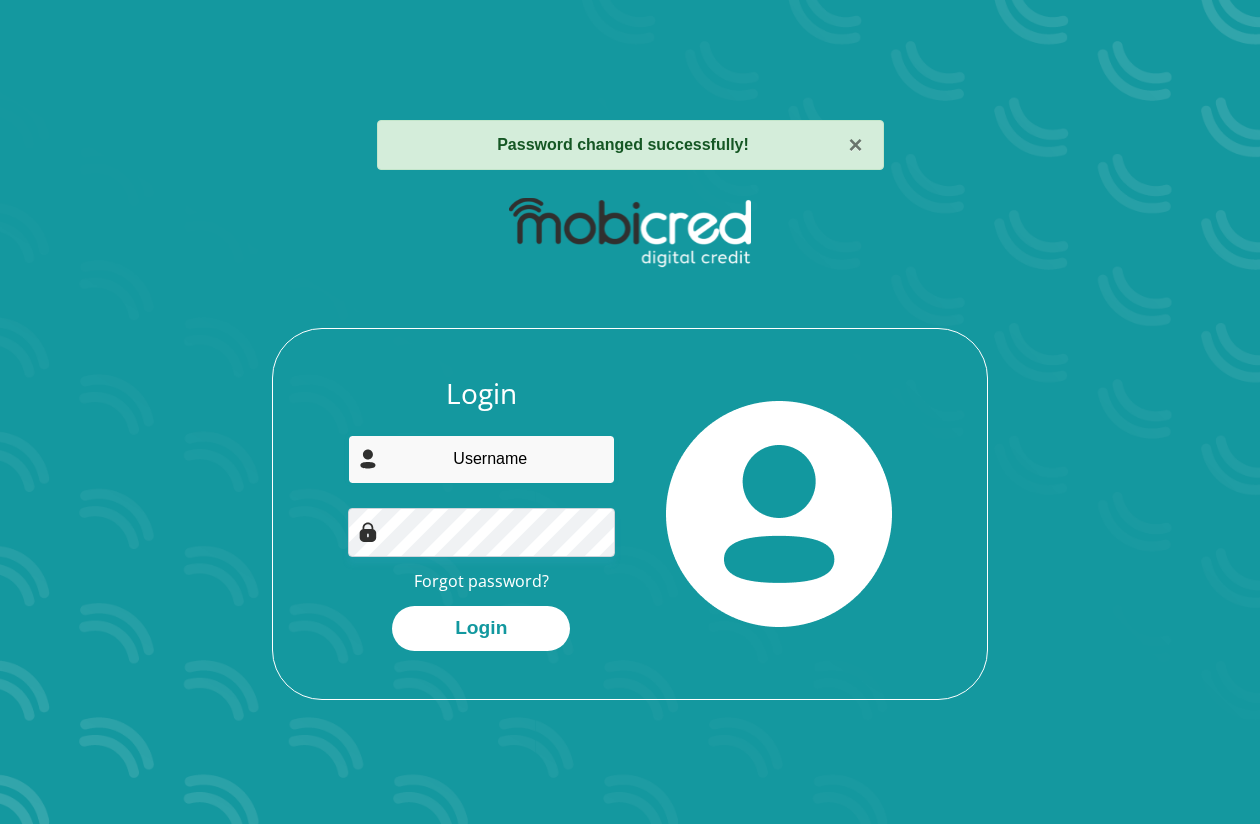 click at bounding box center [482, 459] 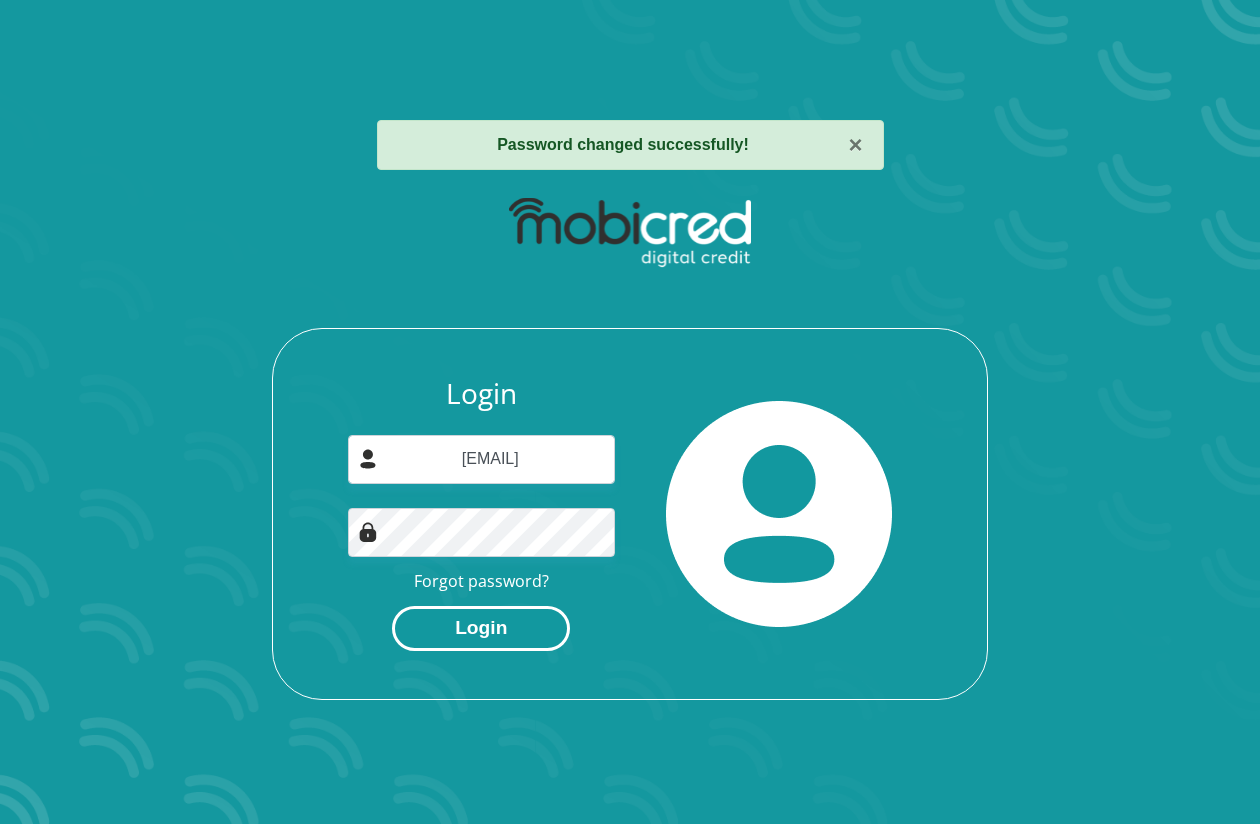 click on "Login" at bounding box center (481, 628) 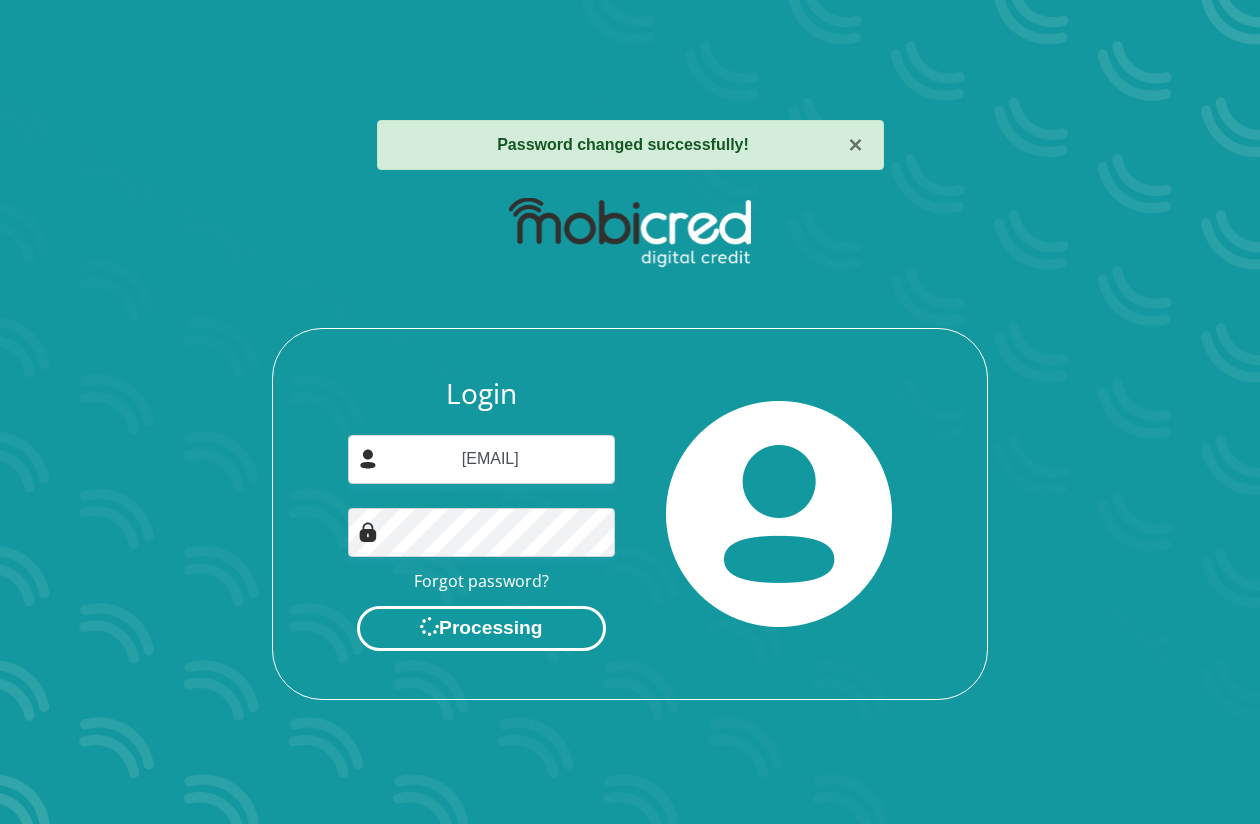 scroll, scrollTop: 0, scrollLeft: 0, axis: both 